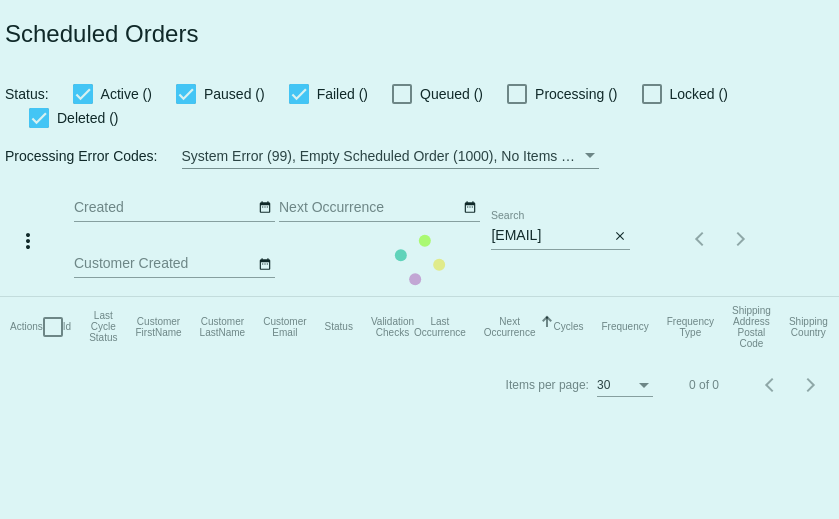 scroll, scrollTop: 0, scrollLeft: 0, axis: both 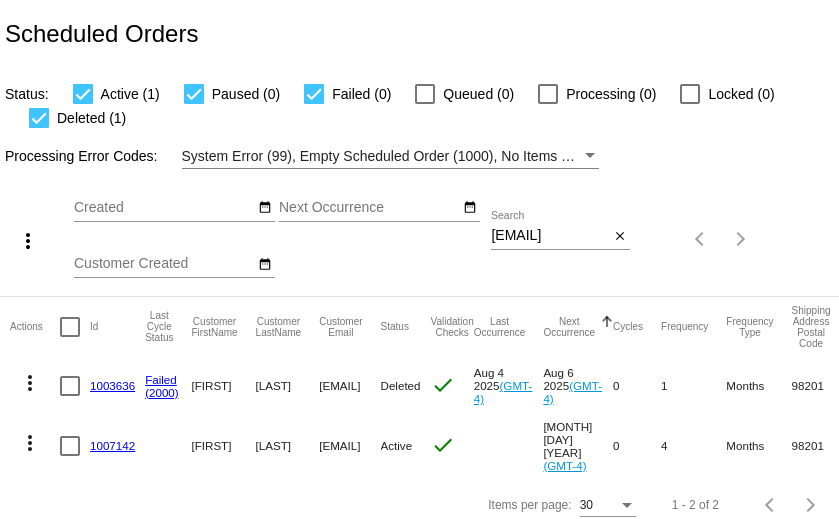 click on "[EMAIL]" at bounding box center [550, 236] 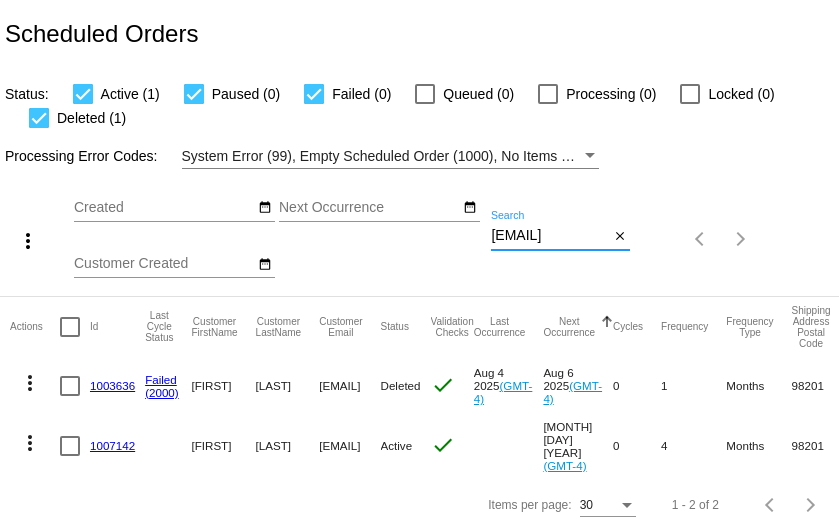 click on "[EMAIL]" at bounding box center (550, 236) 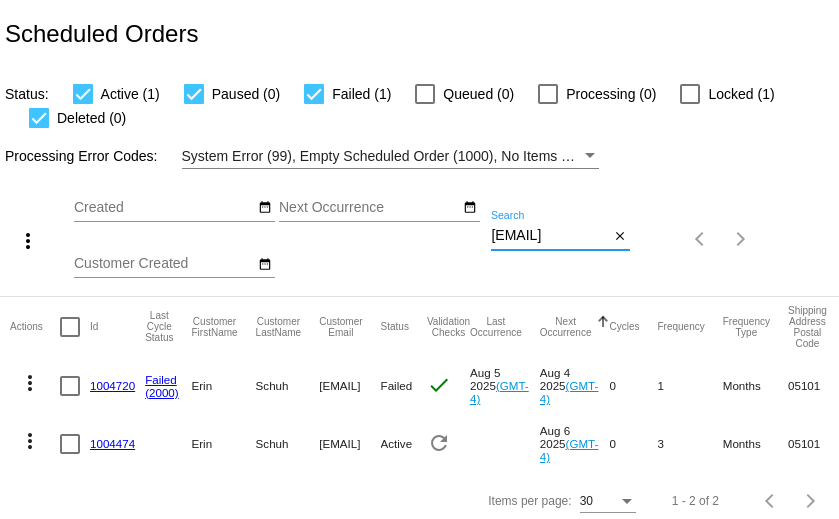 scroll, scrollTop: 11, scrollLeft: 0, axis: vertical 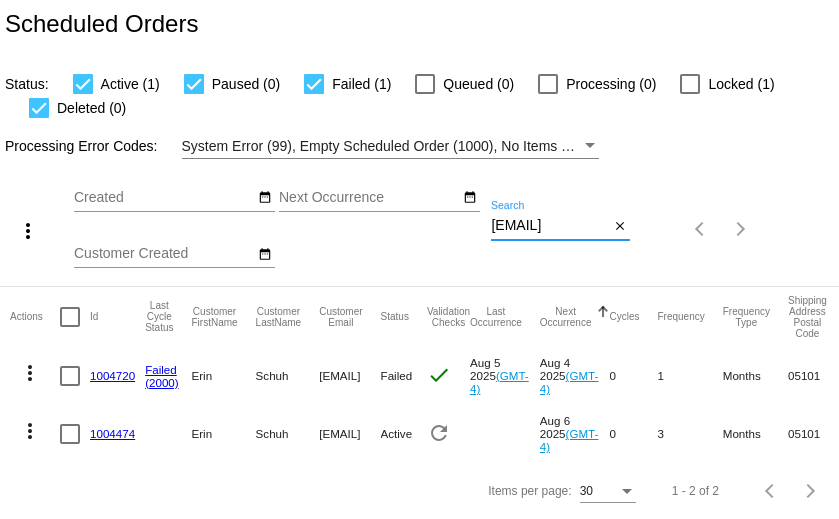 type on "[EMAIL]" 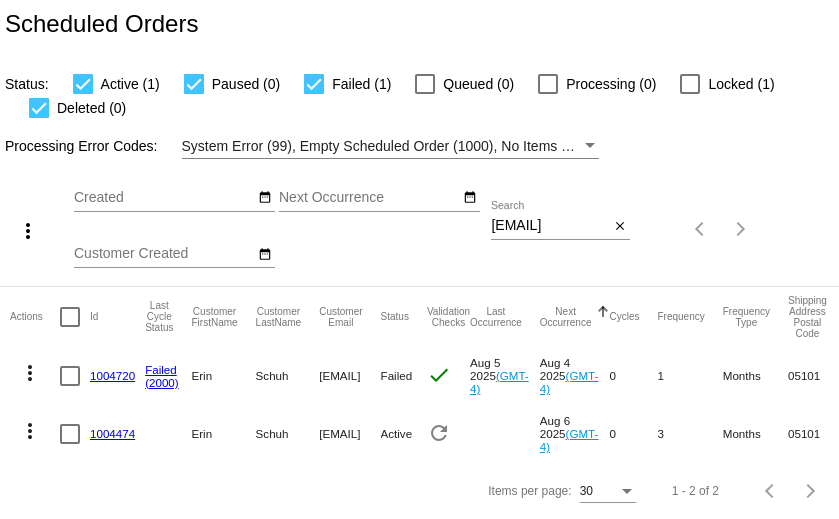 scroll, scrollTop: 0, scrollLeft: 0, axis: both 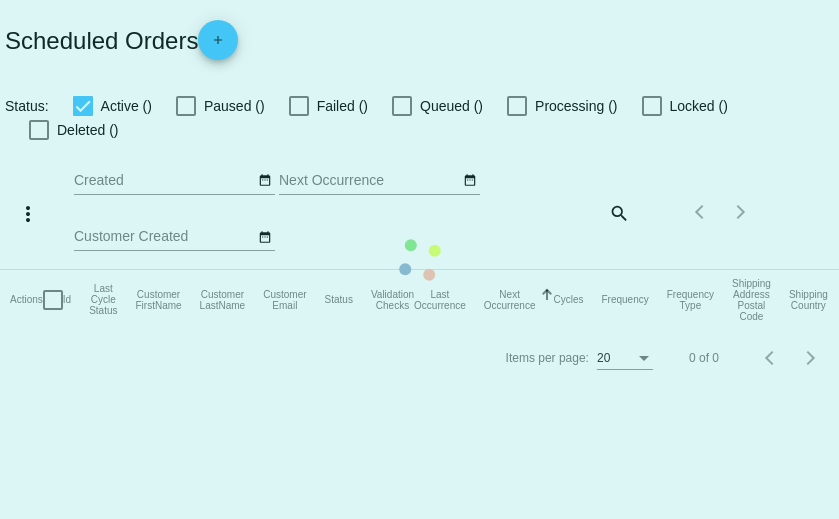 checkbox on "true" 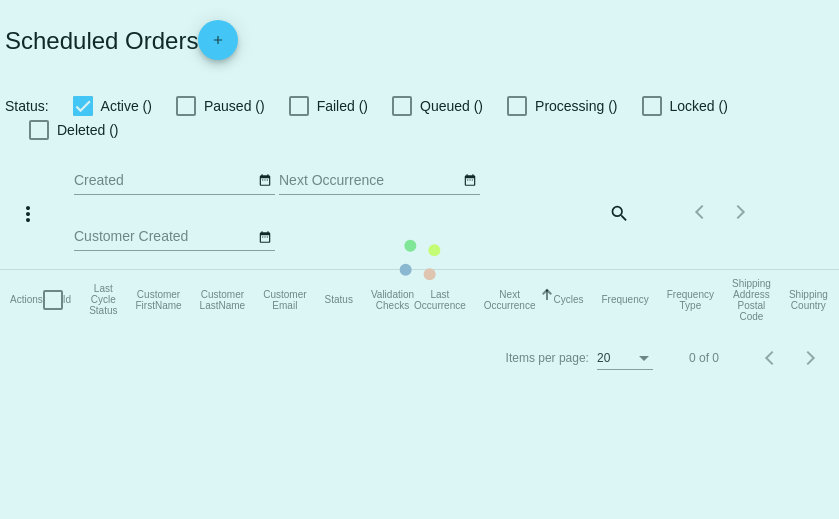 checkbox on "true" 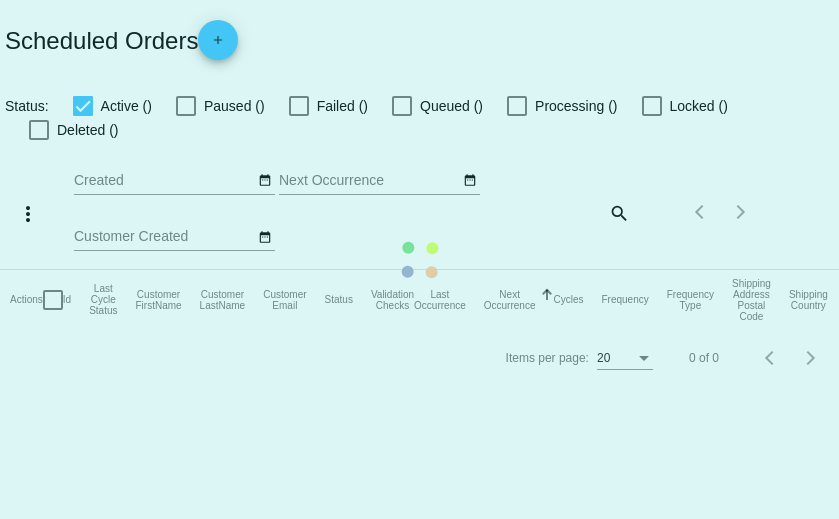 checkbox on "true" 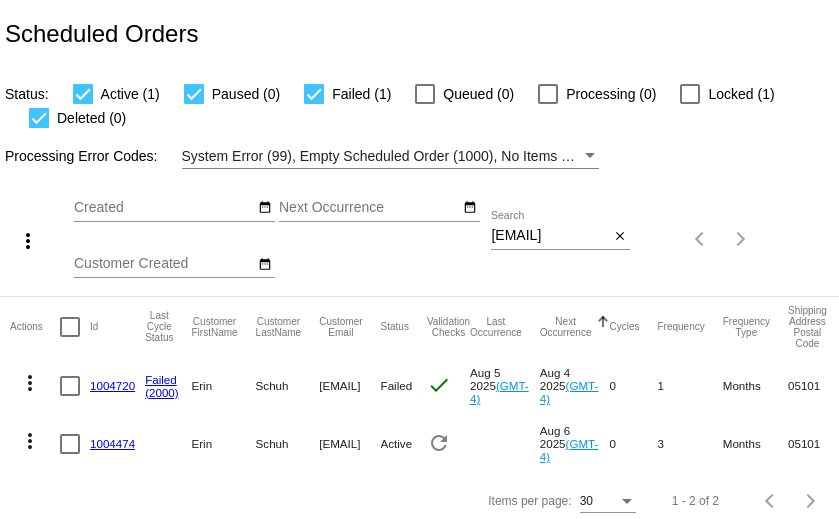 scroll, scrollTop: 11, scrollLeft: 0, axis: vertical 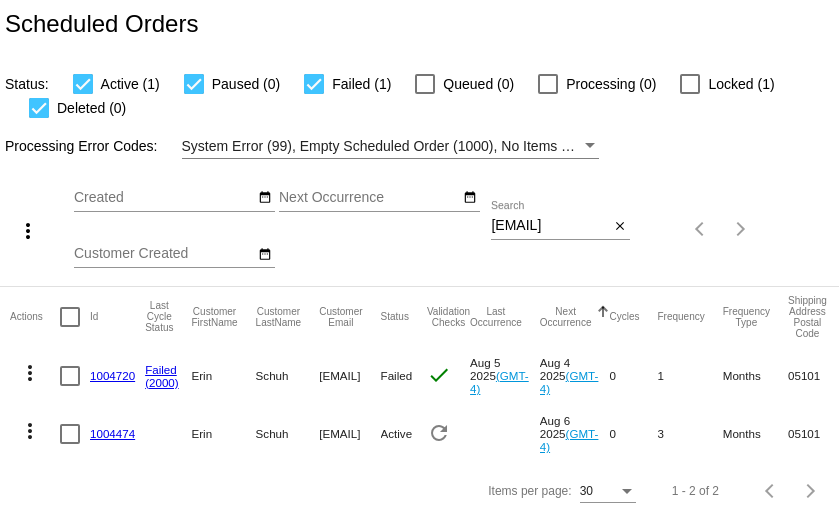 click on "1004474" 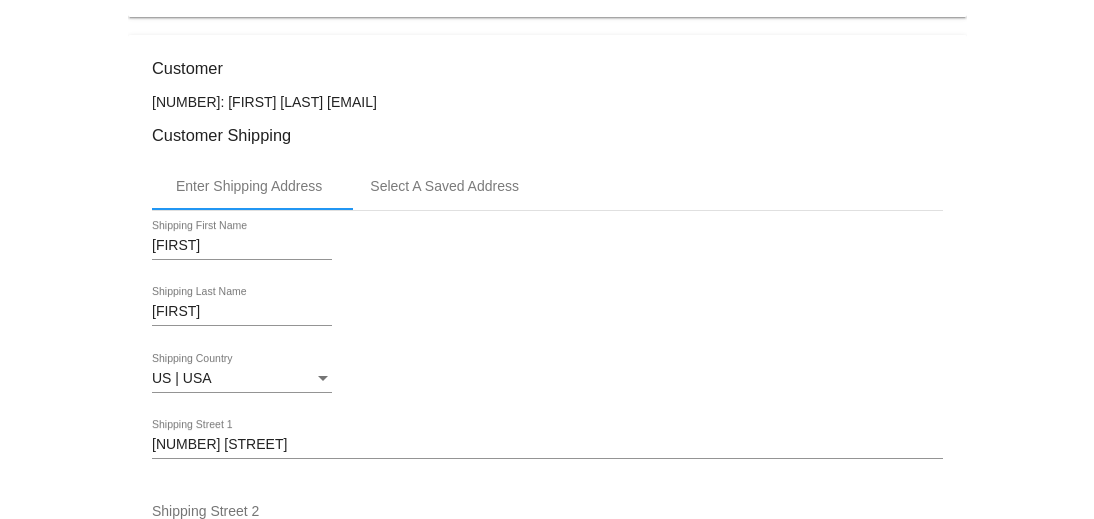 scroll, scrollTop: 33, scrollLeft: 0, axis: vertical 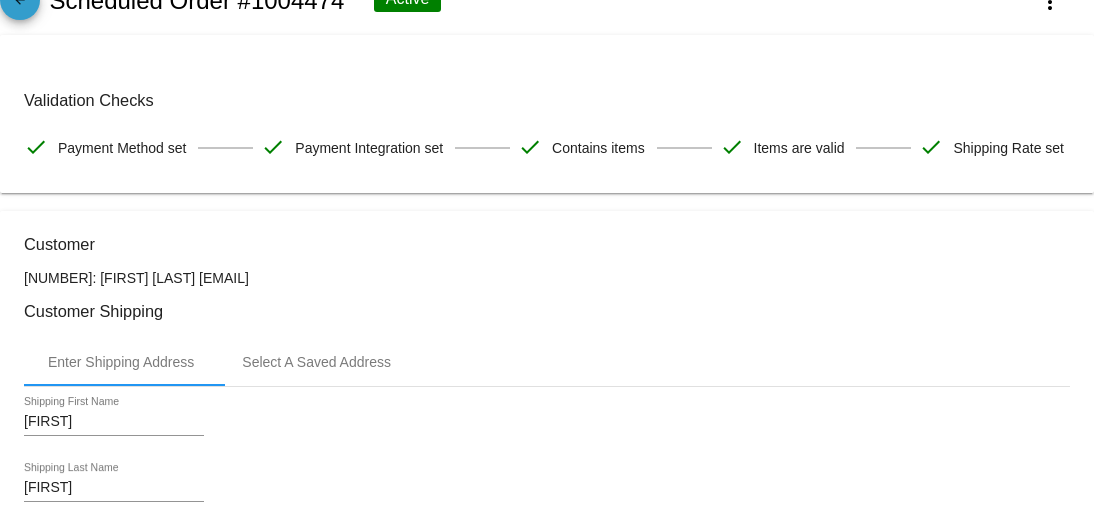 click on "arrow_back" 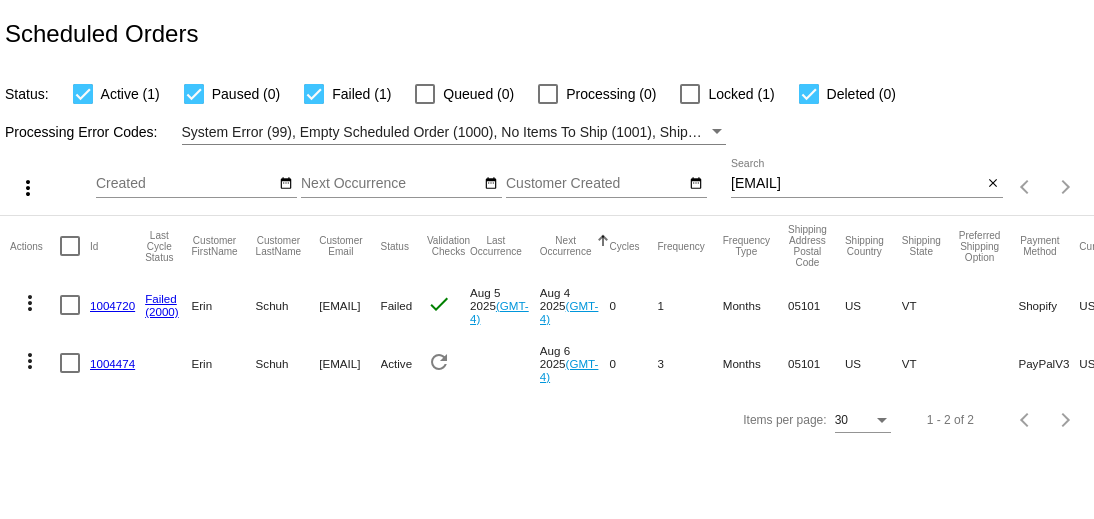 click on "1004720" 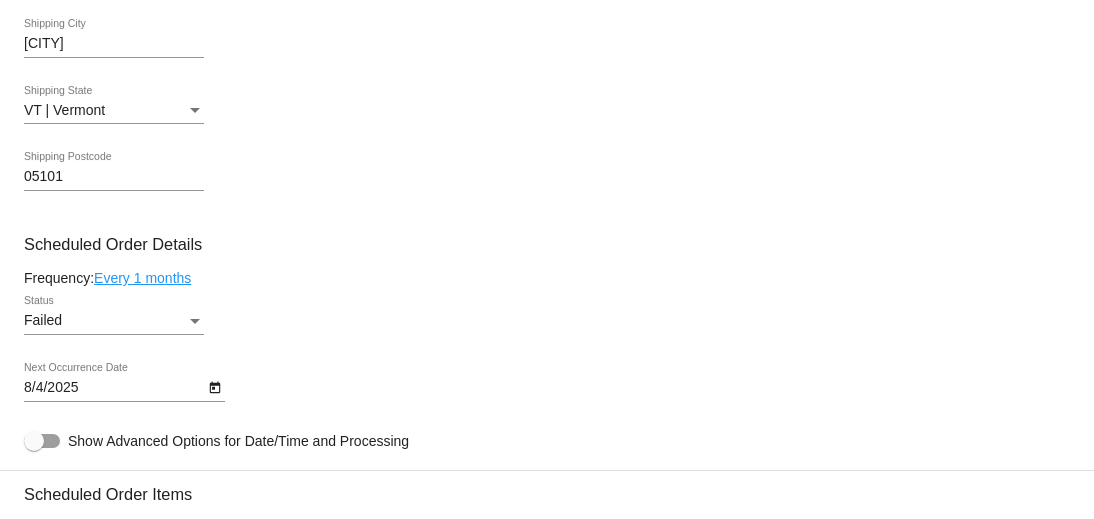 scroll, scrollTop: 0, scrollLeft: 0, axis: both 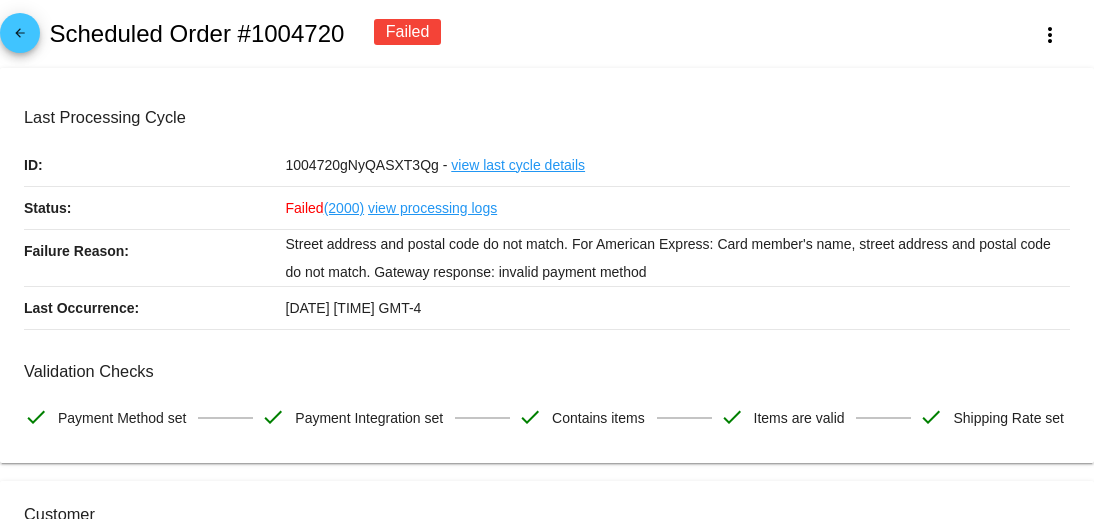 click on "arrow_back" 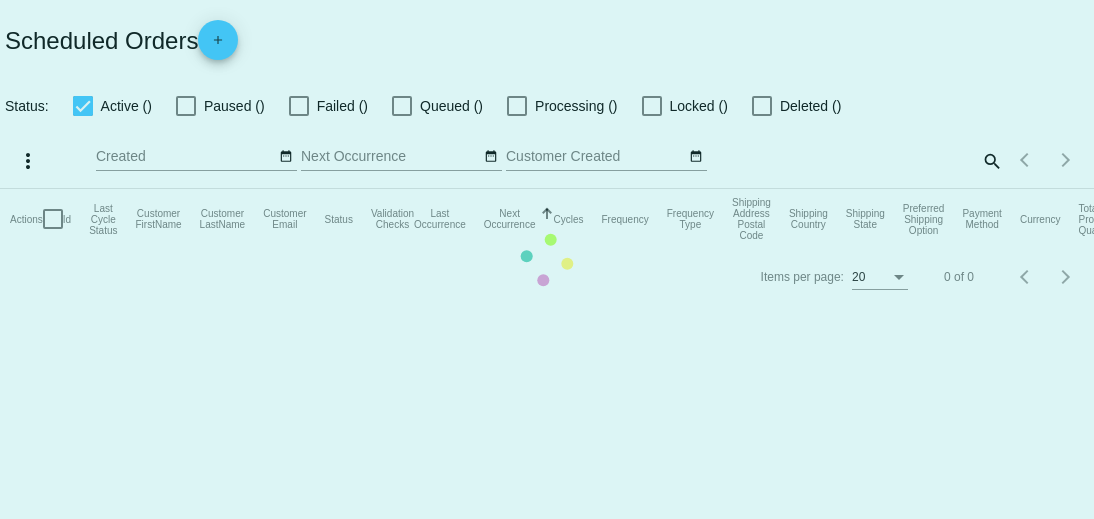 checkbox on "true" 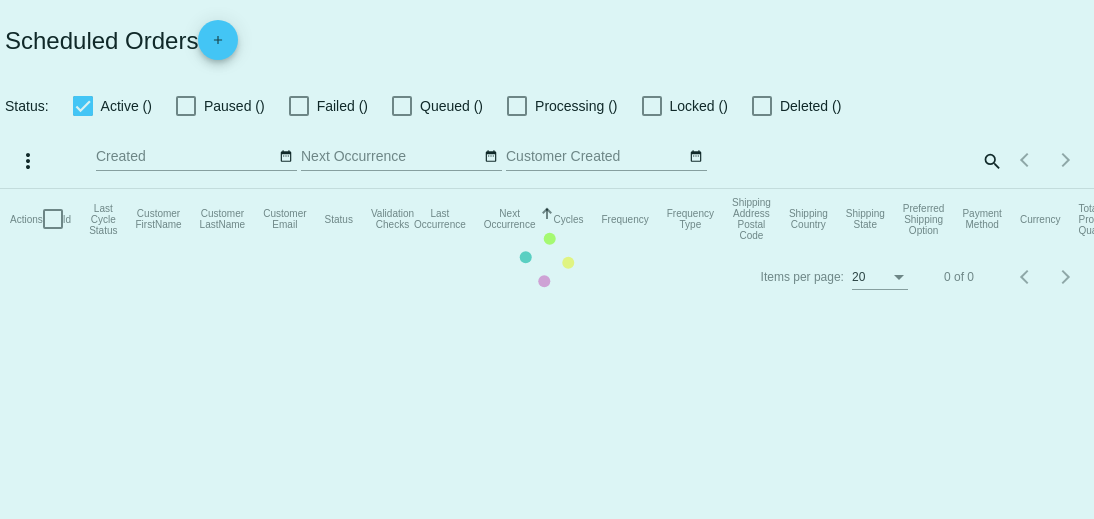 checkbox on "true" 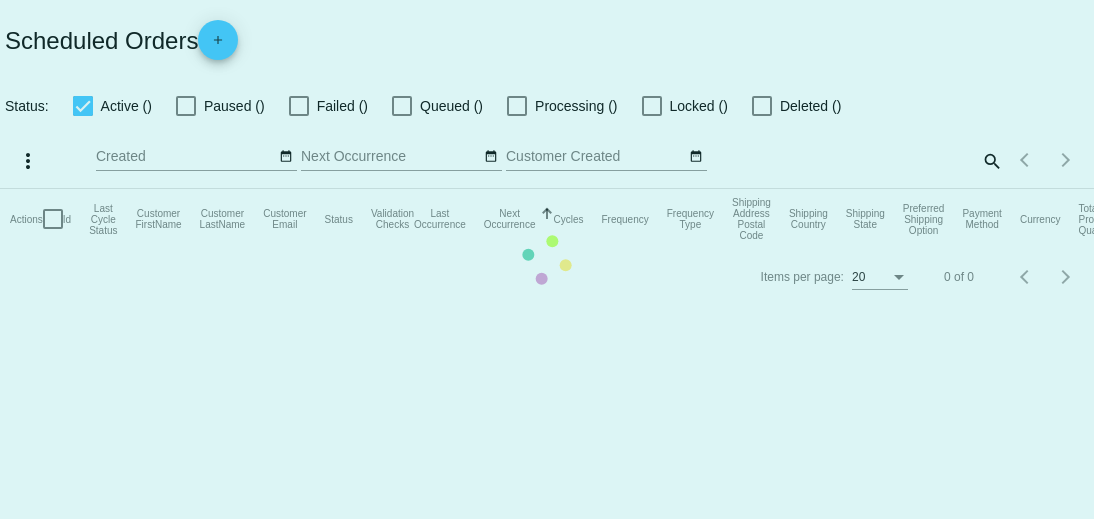 checkbox on "true" 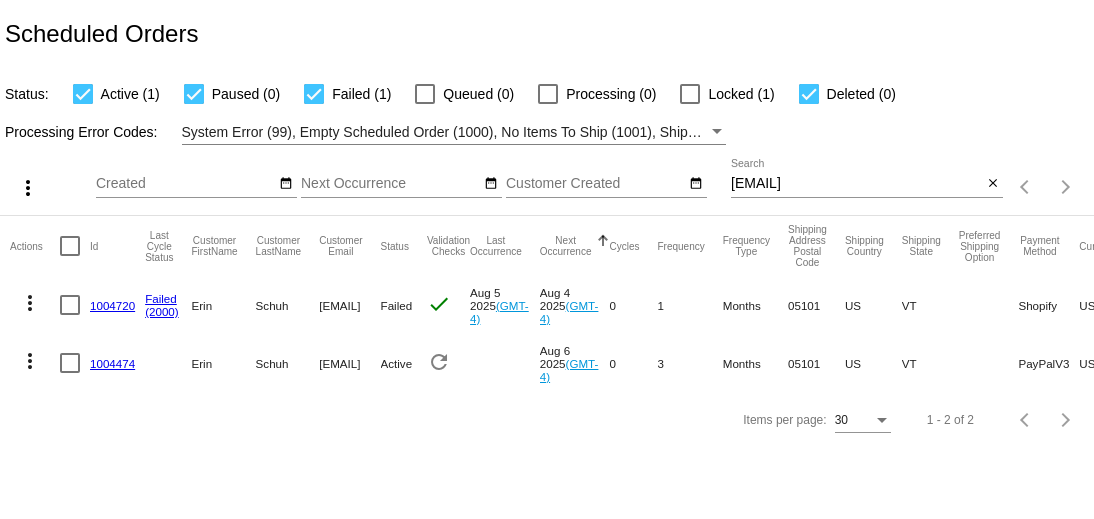 click on "1004474" 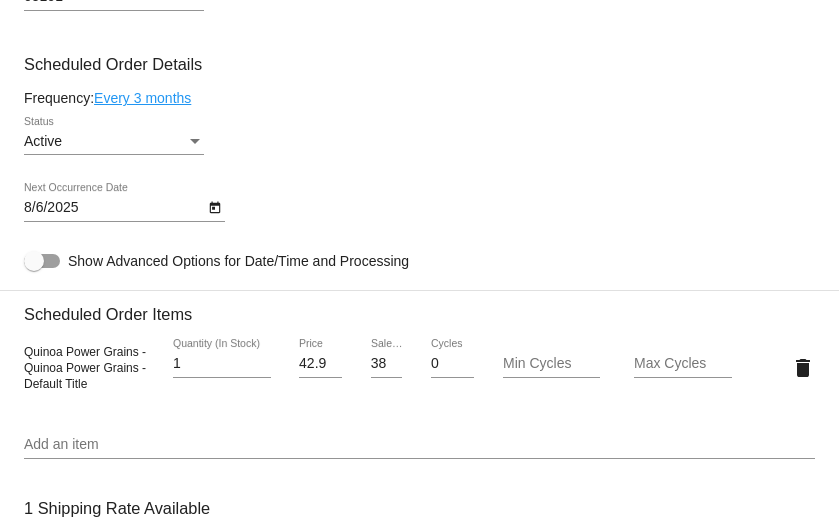 scroll, scrollTop: 1007, scrollLeft: 0, axis: vertical 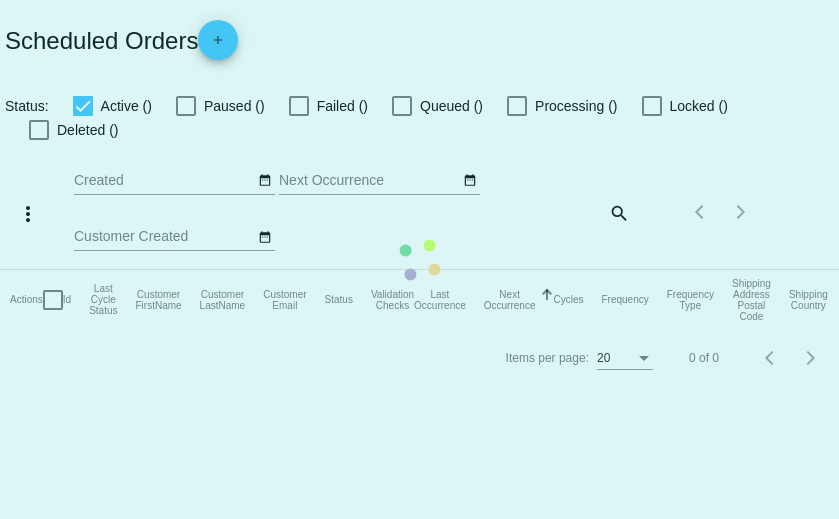 checkbox on "true" 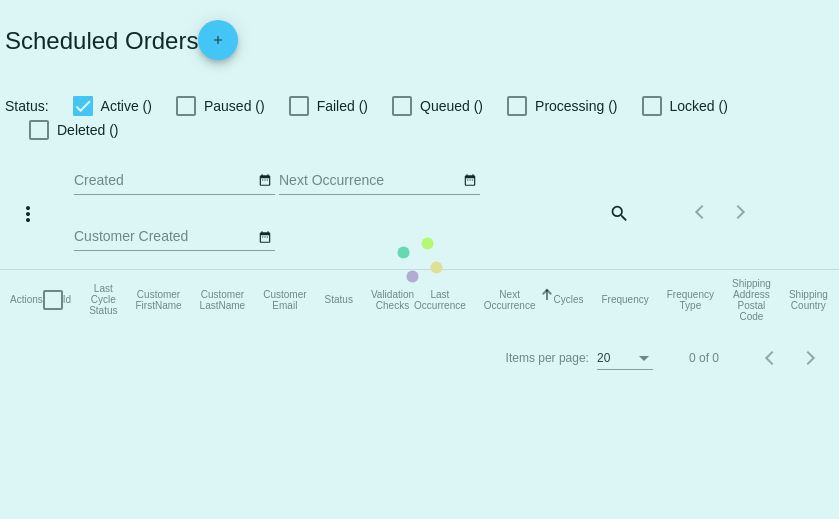 checkbox on "true" 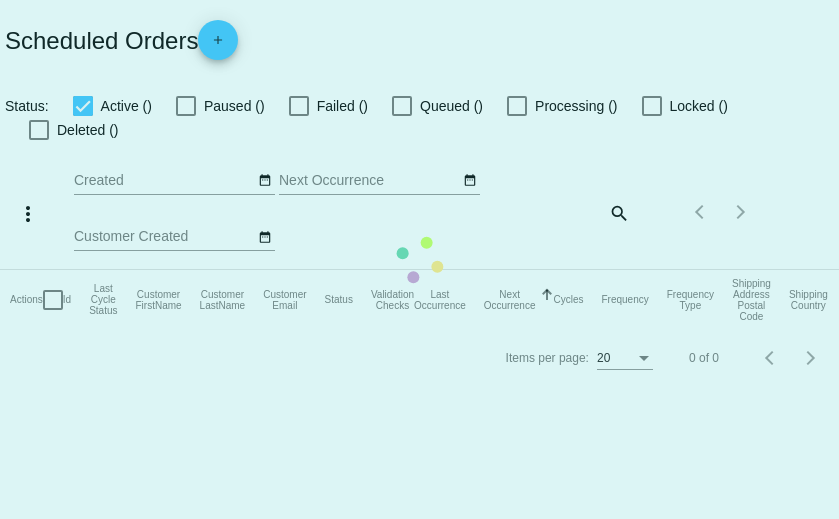 checkbox on "true" 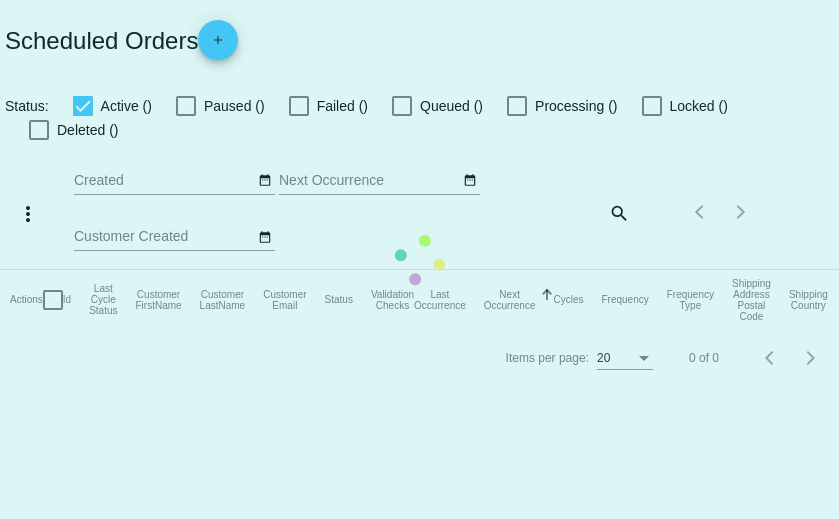 scroll, scrollTop: 0, scrollLeft: 0, axis: both 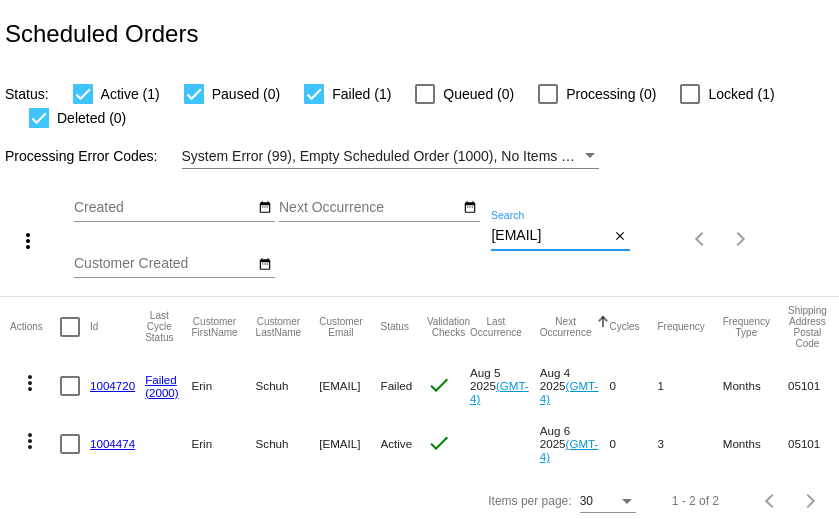 click on "[EMAIL]" at bounding box center [550, 236] 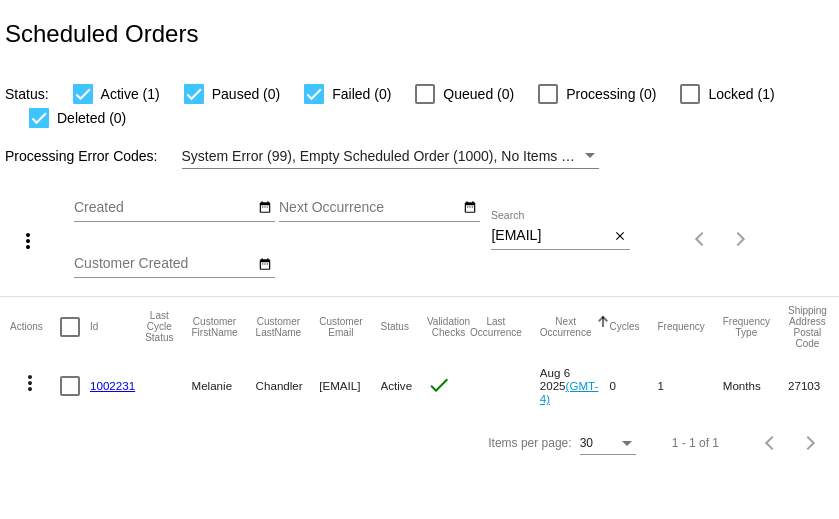 scroll, scrollTop: 0, scrollLeft: 0, axis: both 